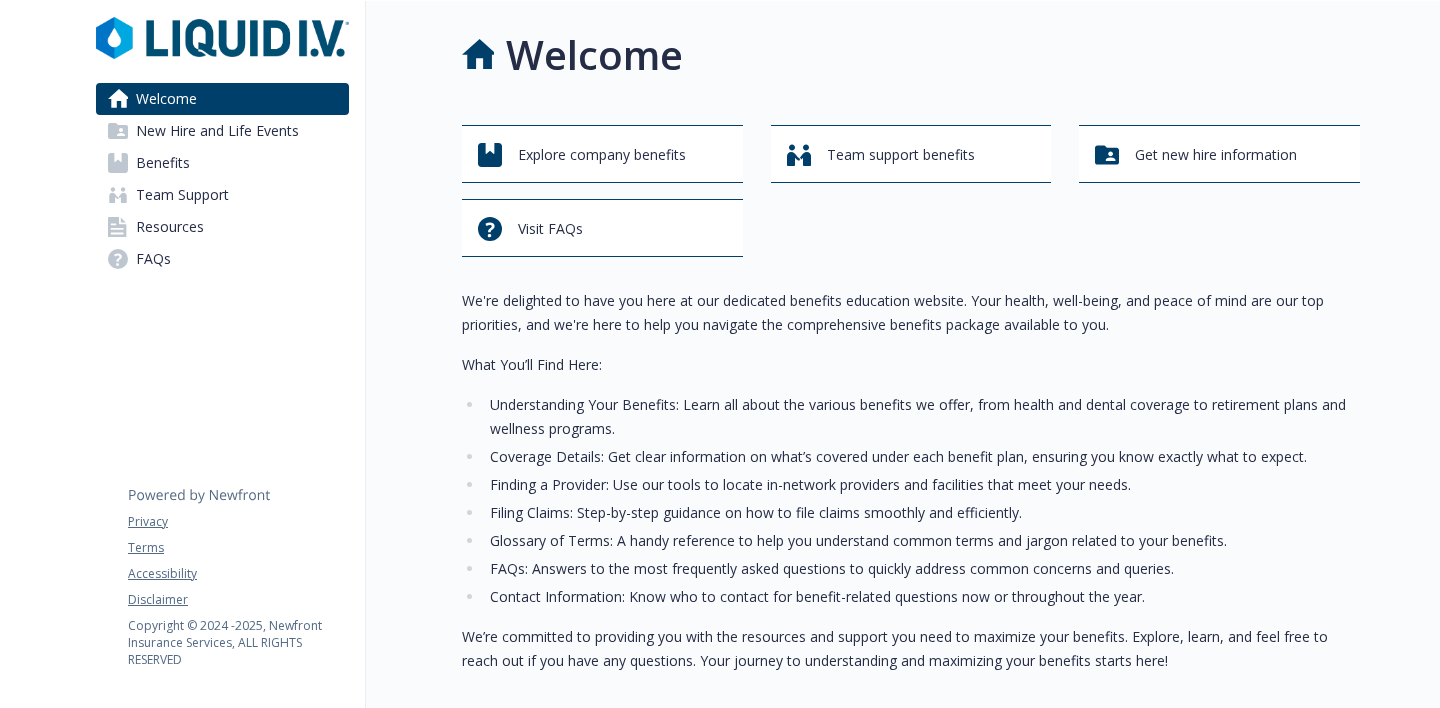 scroll, scrollTop: 0, scrollLeft: 0, axis: both 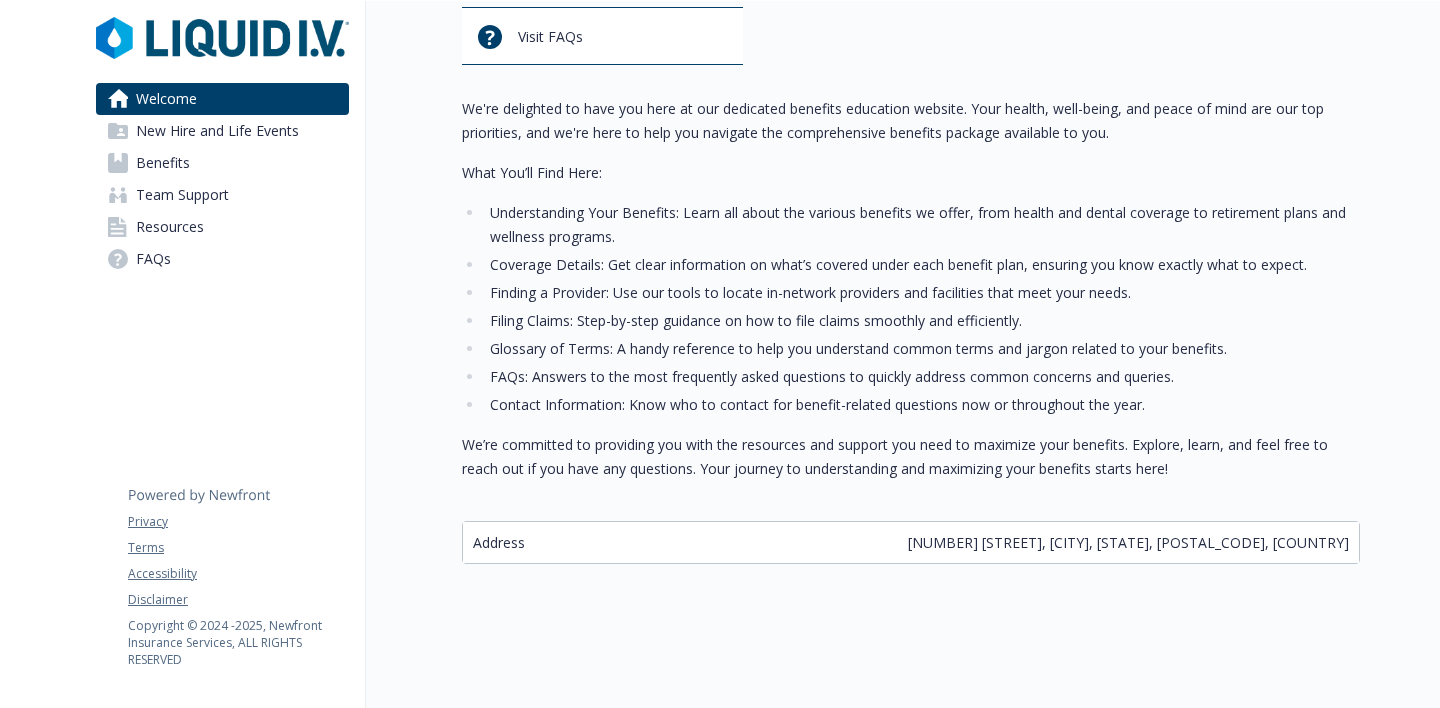 click on "Benefits" at bounding box center (222, 163) 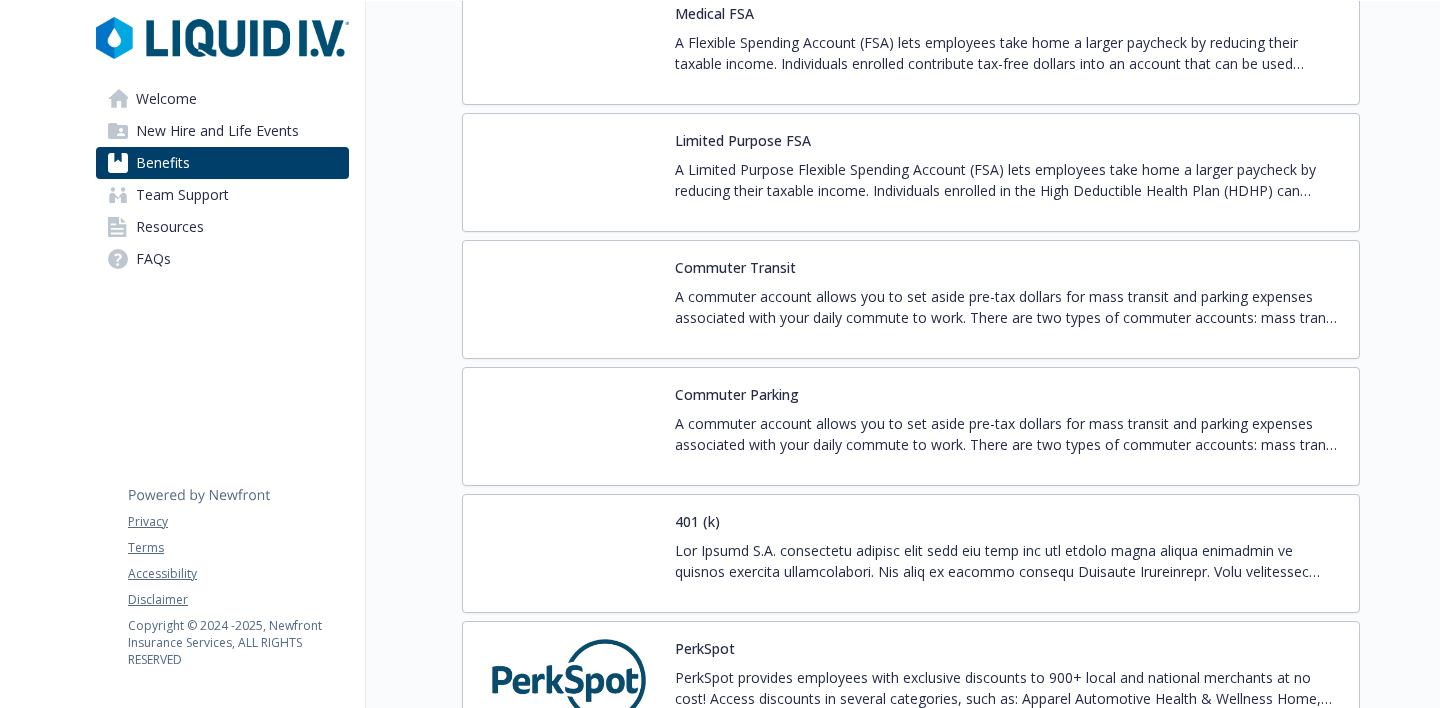scroll, scrollTop: 3012, scrollLeft: 0, axis: vertical 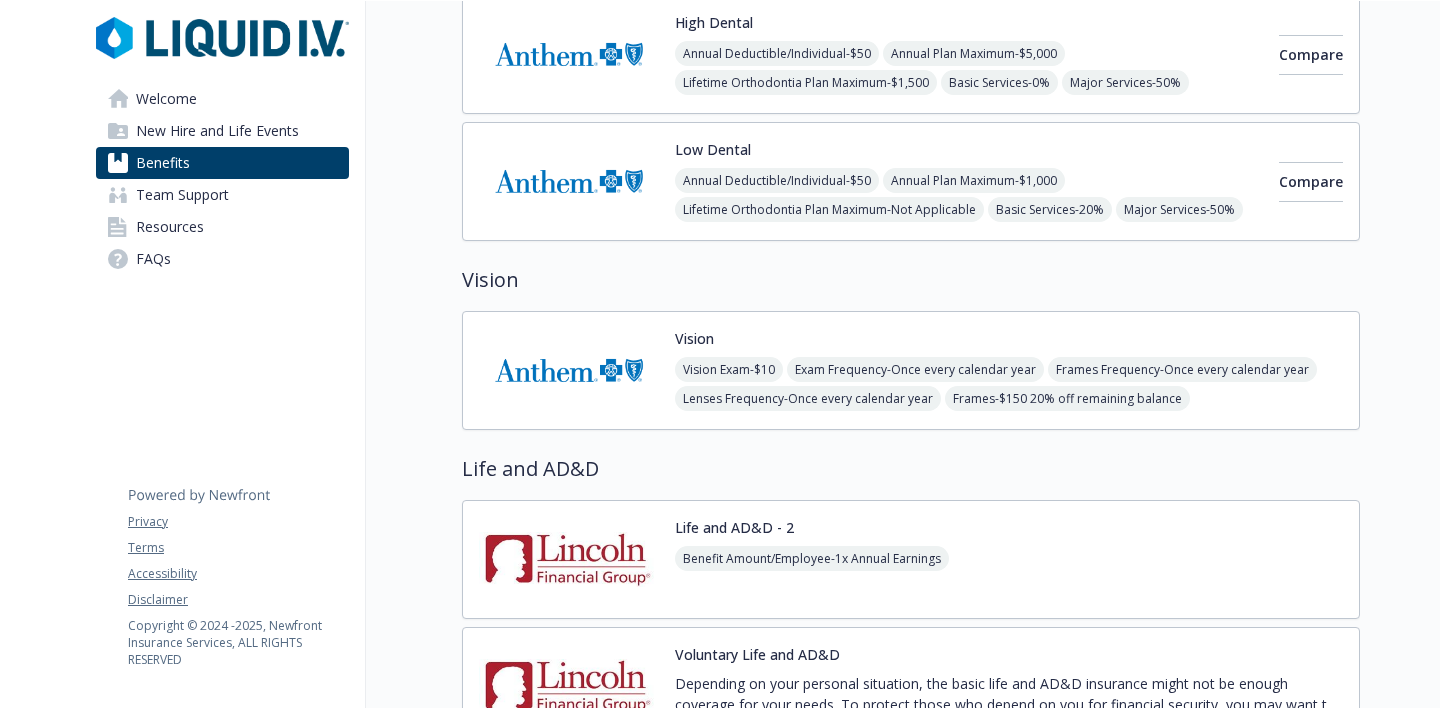 click on "Vision Vision Exam  -  $10 Exam Frequency  -  Once every calendar year Frames Frequency  -  Once every calendar year Lenses Frequency  -  Once every calendar year Frames  -  $150 20% off remaining balance" at bounding box center (1009, 370) 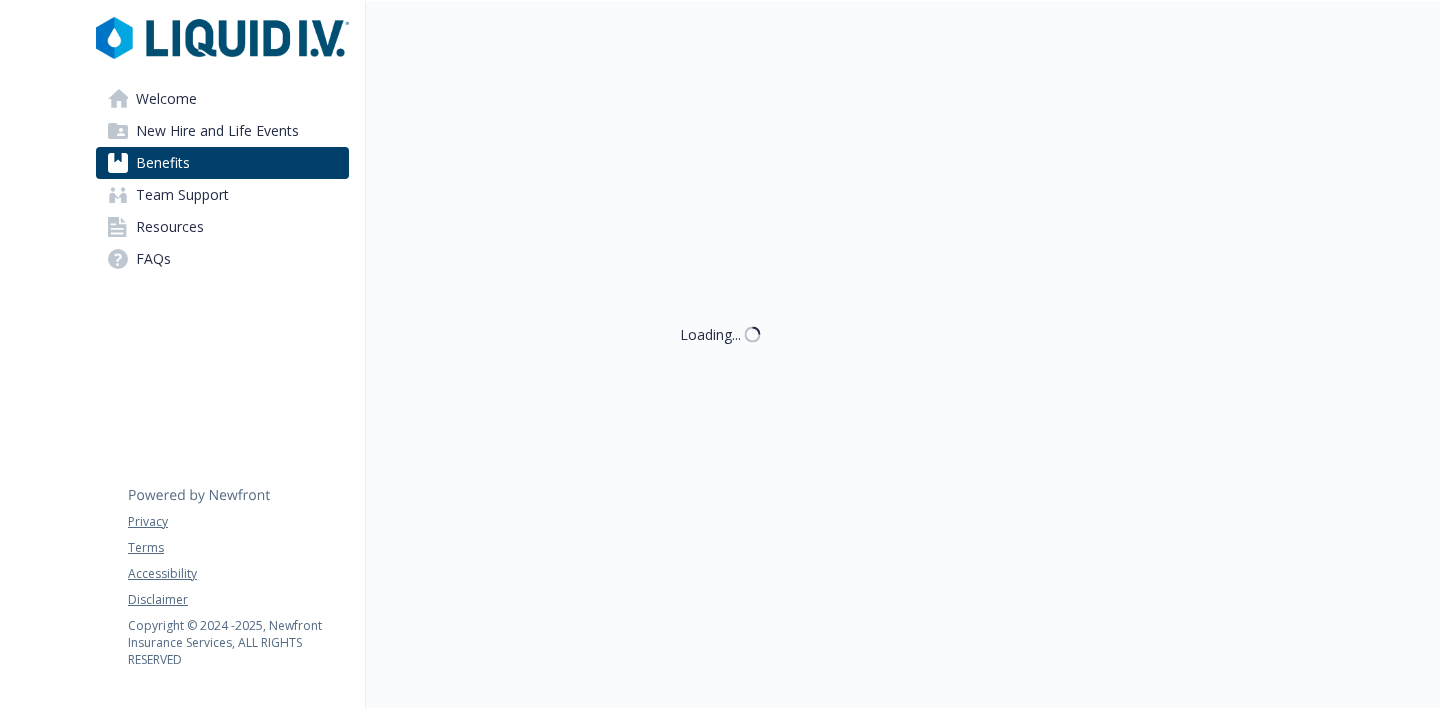 scroll, scrollTop: 924, scrollLeft: 0, axis: vertical 